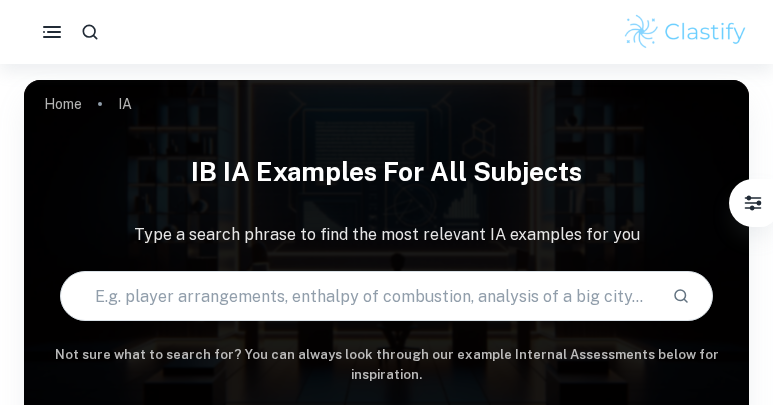 scroll, scrollTop: 294, scrollLeft: 0, axis: vertical 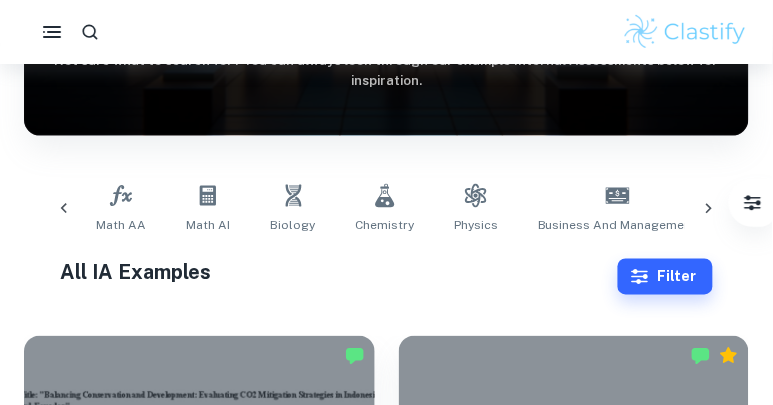 click 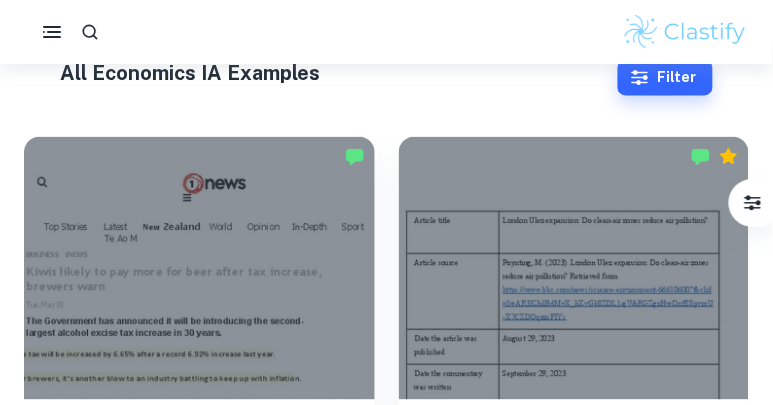 scroll, scrollTop: 296, scrollLeft: 0, axis: vertical 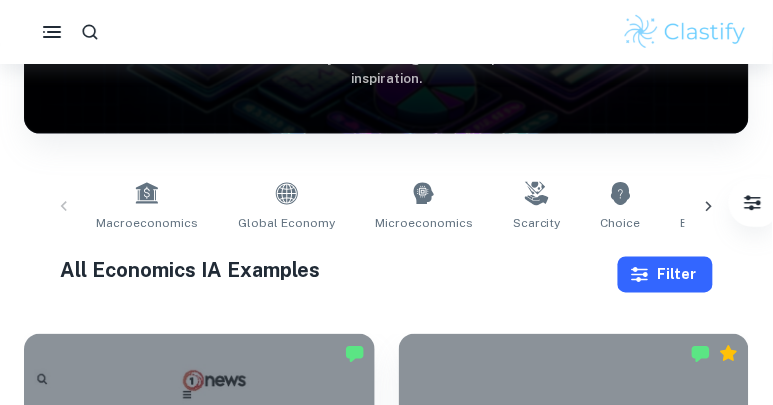 click on "Filter" at bounding box center (665, 275) 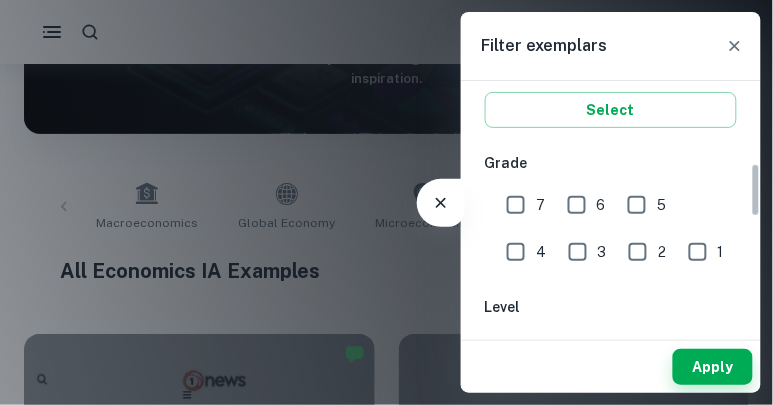 scroll, scrollTop: 378, scrollLeft: 0, axis: vertical 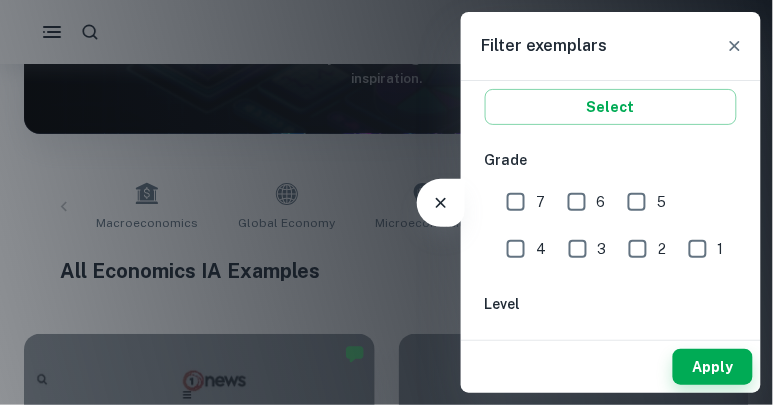 click on "7" at bounding box center (516, 202) 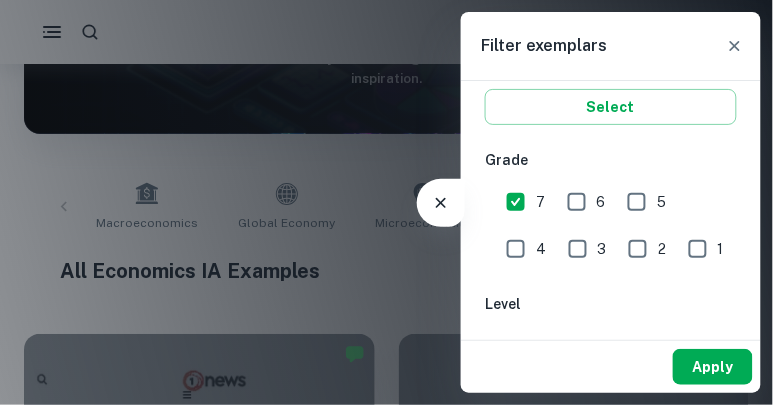 click on "Apply" at bounding box center [713, 367] 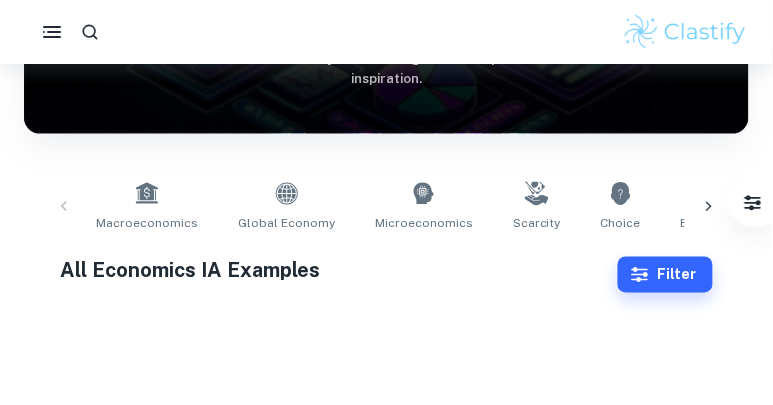 scroll, scrollTop: 383, scrollLeft: 0, axis: vertical 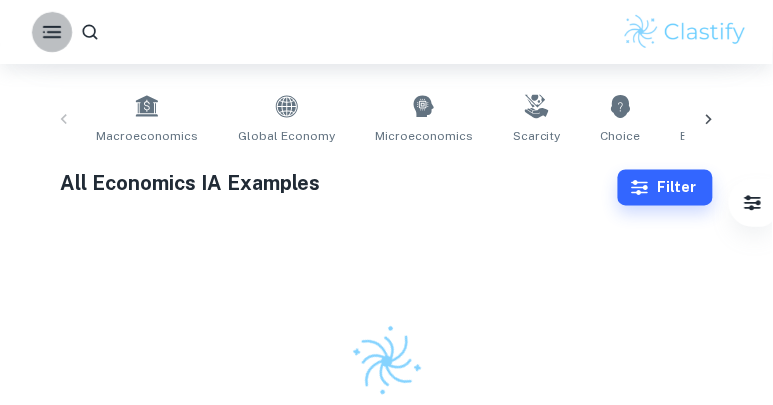 click 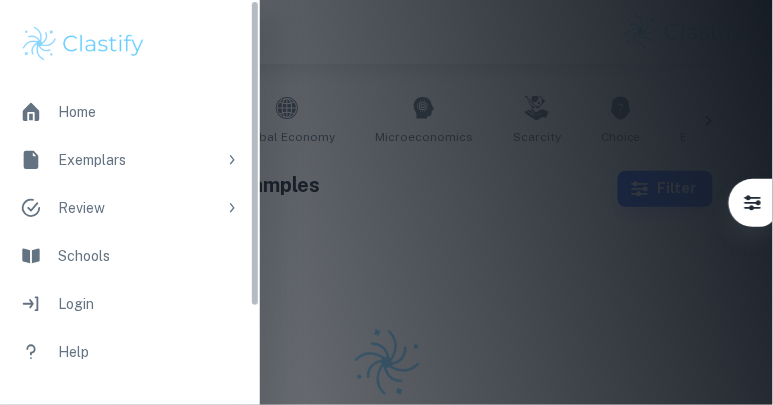 scroll, scrollTop: 383, scrollLeft: 0, axis: vertical 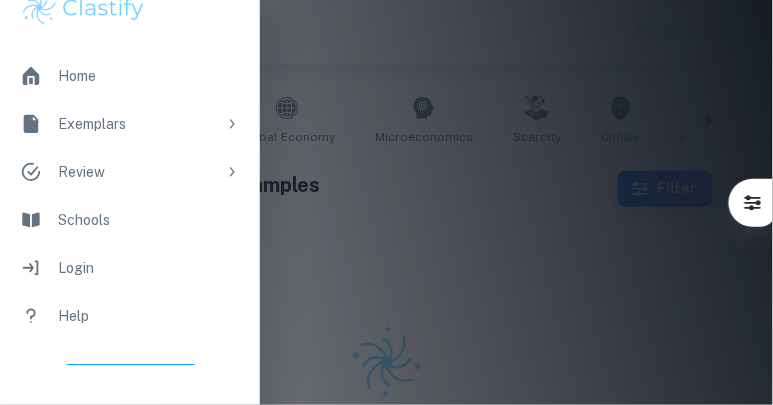 click at bounding box center [386, 202] 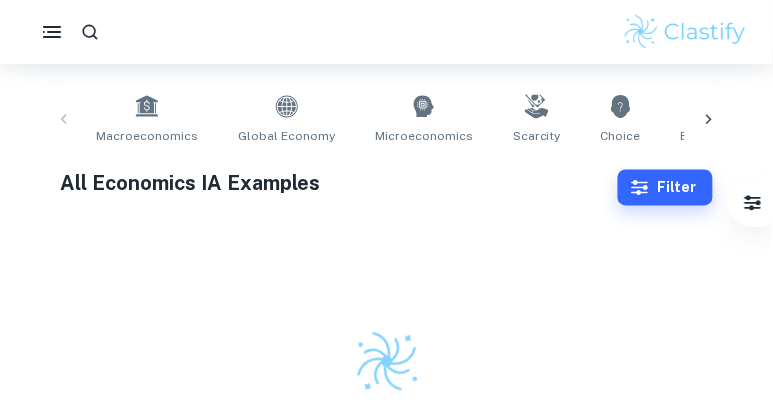 scroll, scrollTop: 382, scrollLeft: 0, axis: vertical 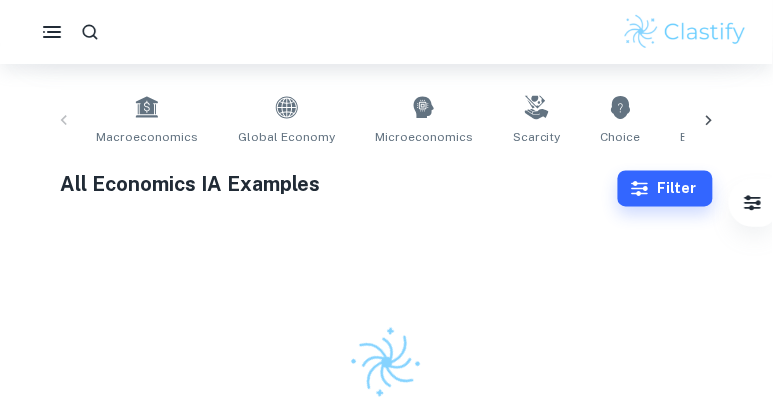 click 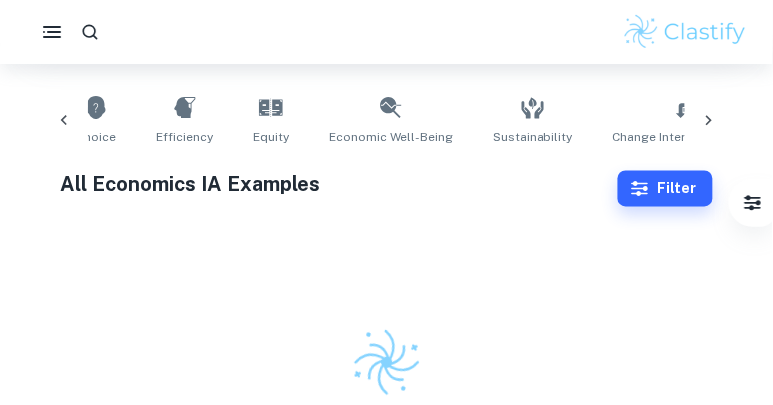 scroll, scrollTop: 0, scrollLeft: 563, axis: horizontal 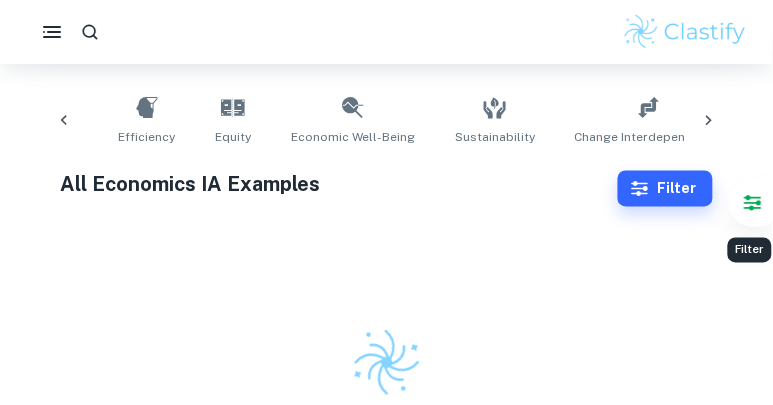 click 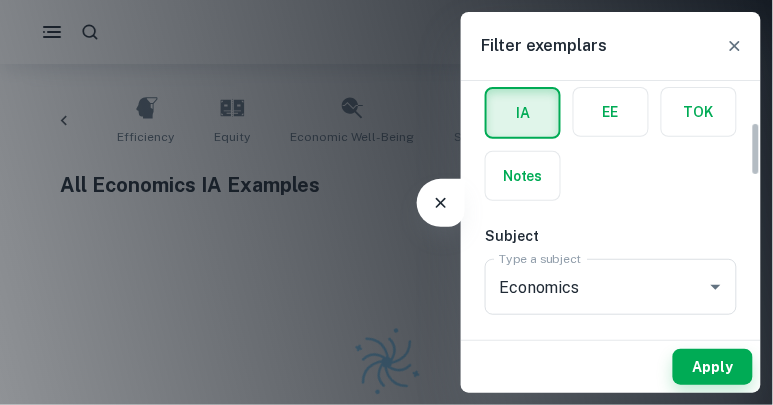 scroll, scrollTop: 0, scrollLeft: 0, axis: both 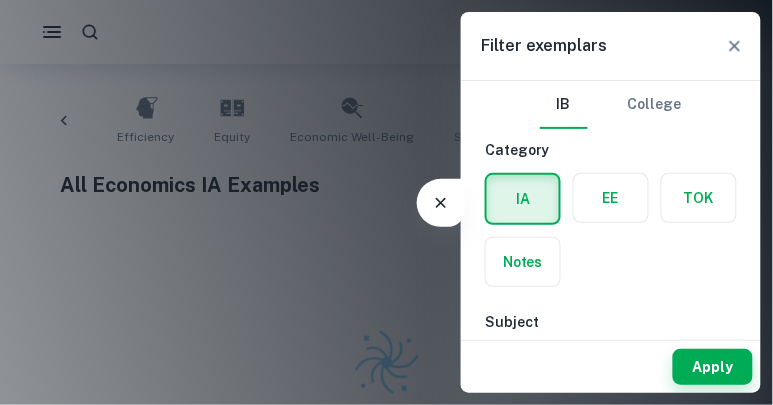 click 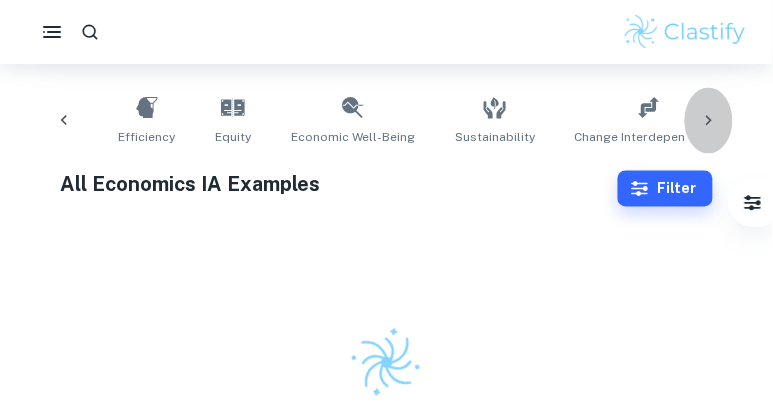 click 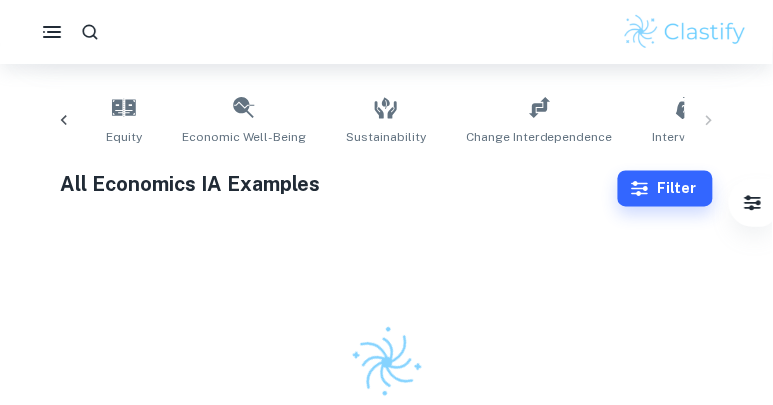click on "Macroeconomics Global Economy Microeconomics Scarcity Choice Efficiency Equity Economic Well-Being Sustainability Change Interdependence Intervention" at bounding box center [386, 121] 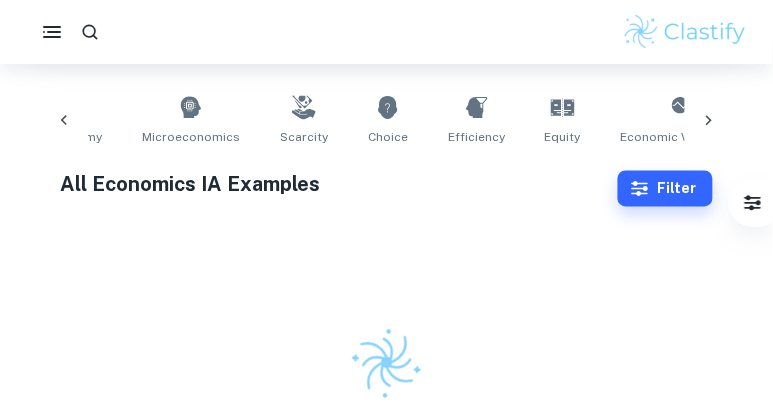 scroll, scrollTop: 0, scrollLeft: 0, axis: both 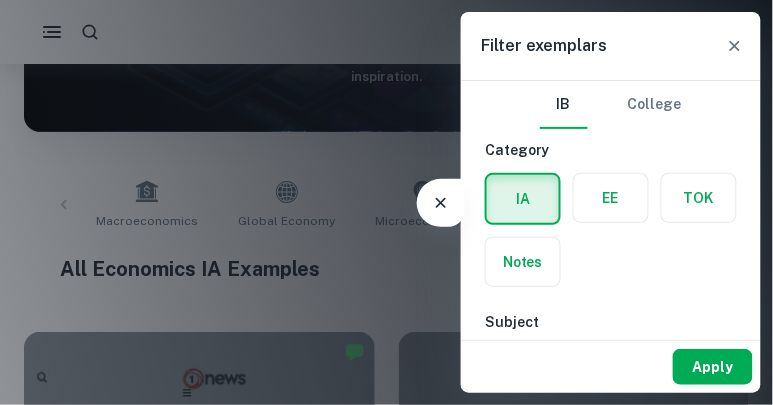 click on "Apply" at bounding box center (713, 367) 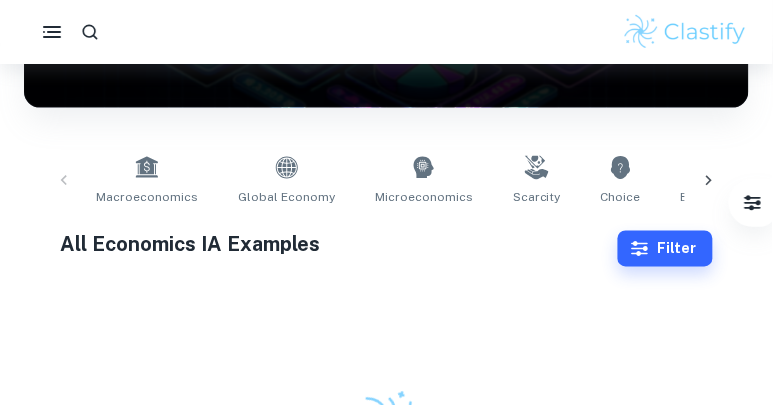 scroll, scrollTop: 382, scrollLeft: 0, axis: vertical 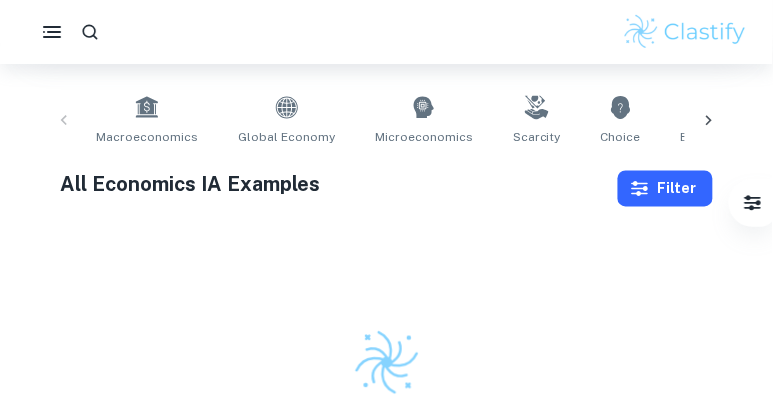 click 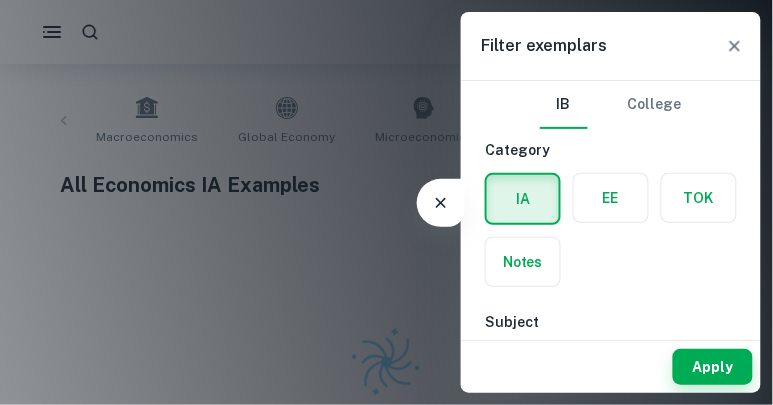 click 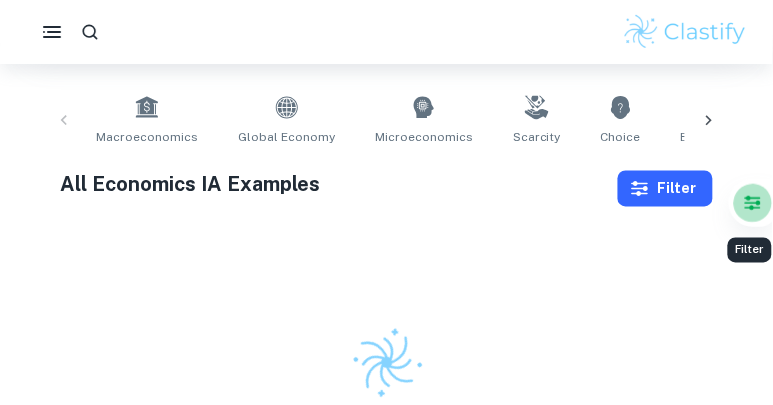 click 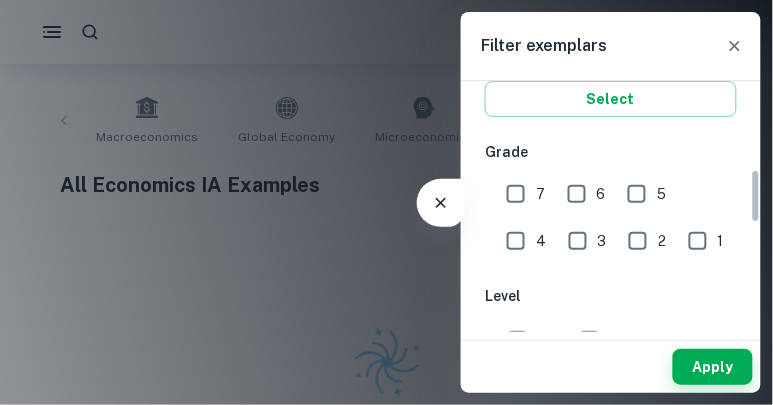 scroll, scrollTop: 409, scrollLeft: 0, axis: vertical 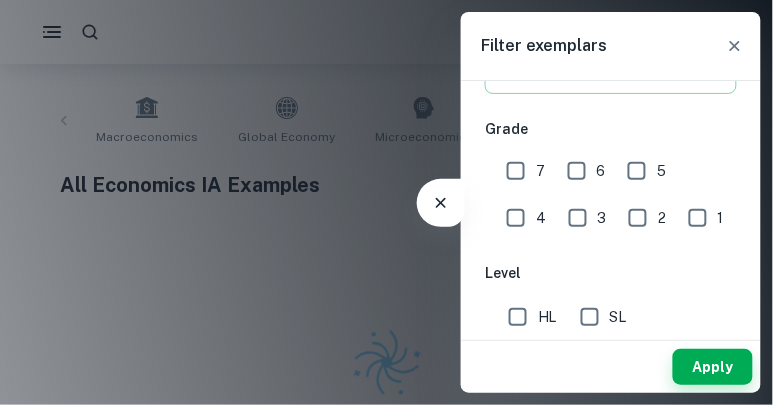 click on "7" at bounding box center [516, 171] 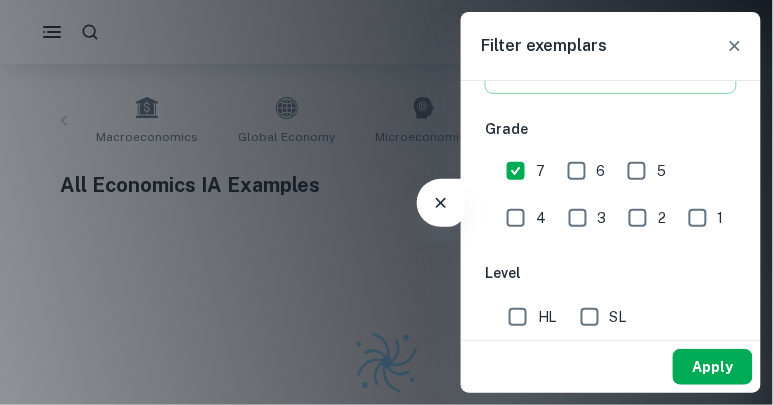 click on "Apply" at bounding box center [713, 367] 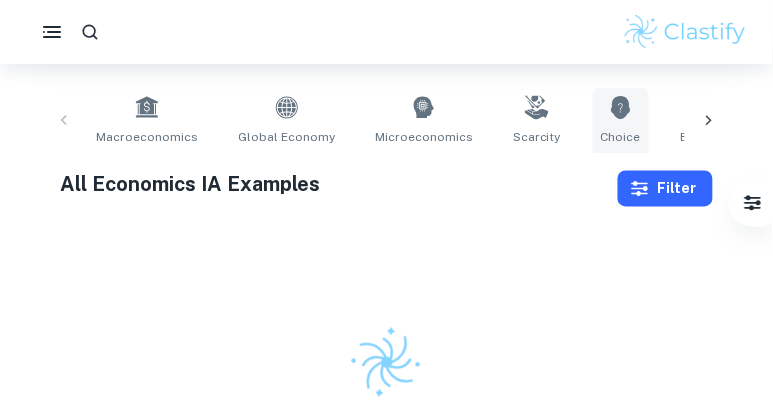 scroll, scrollTop: 386, scrollLeft: 0, axis: vertical 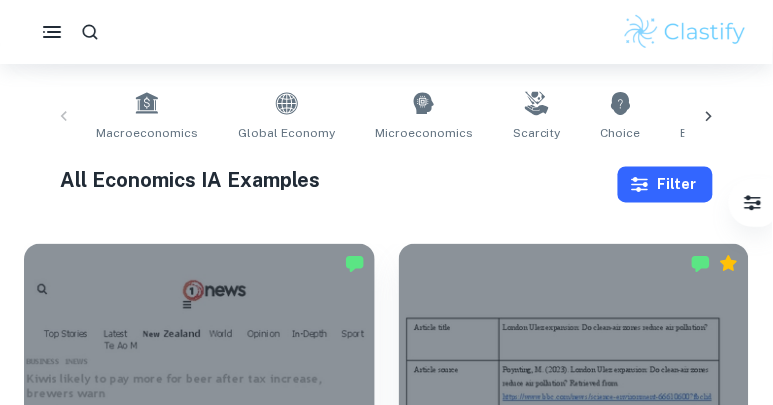 click 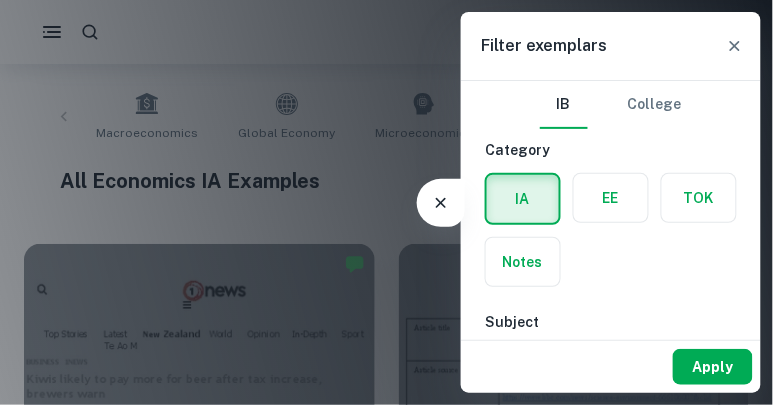 click on "Apply" at bounding box center [713, 367] 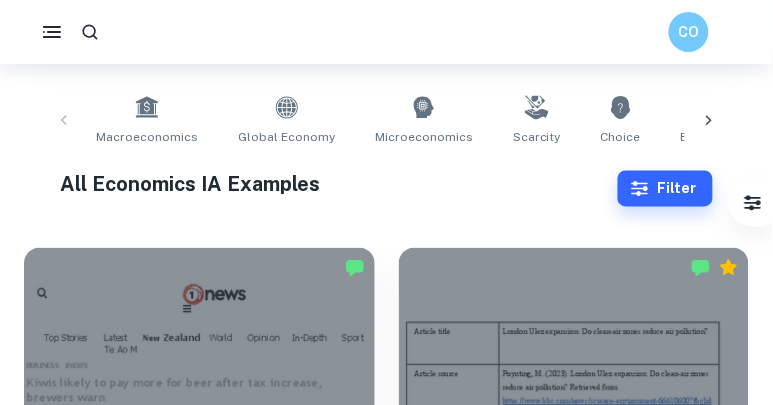 scroll, scrollTop: 386, scrollLeft: 0, axis: vertical 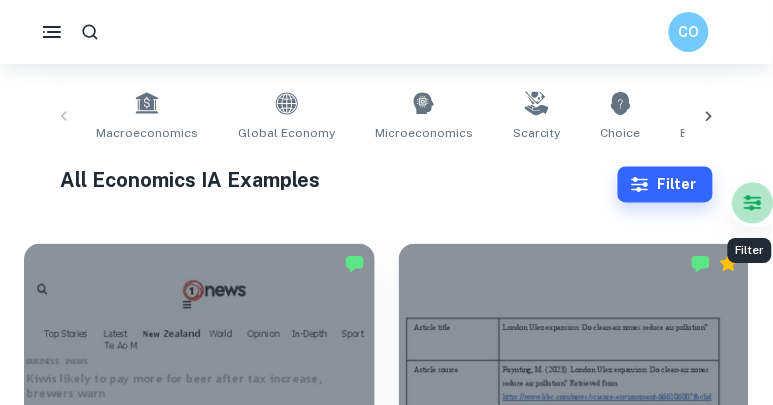 click 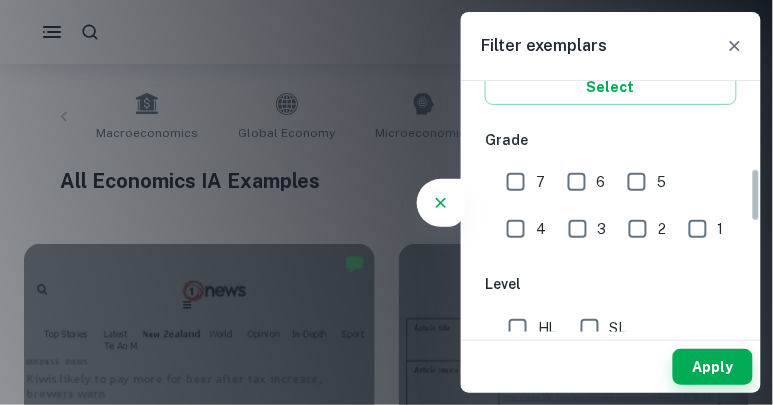scroll, scrollTop: 405, scrollLeft: 0, axis: vertical 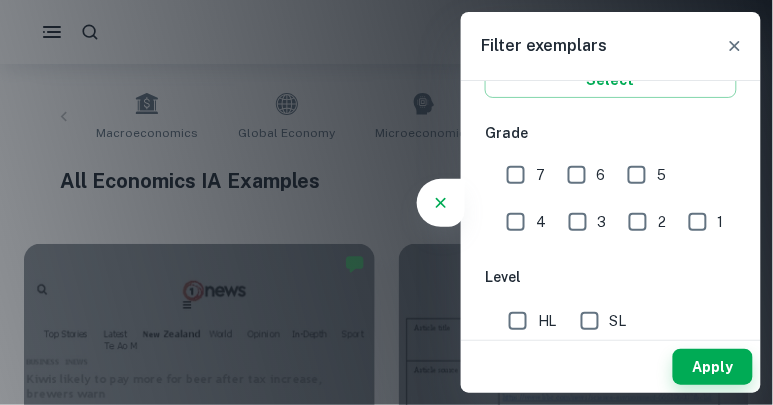 click on "7" at bounding box center [516, 175] 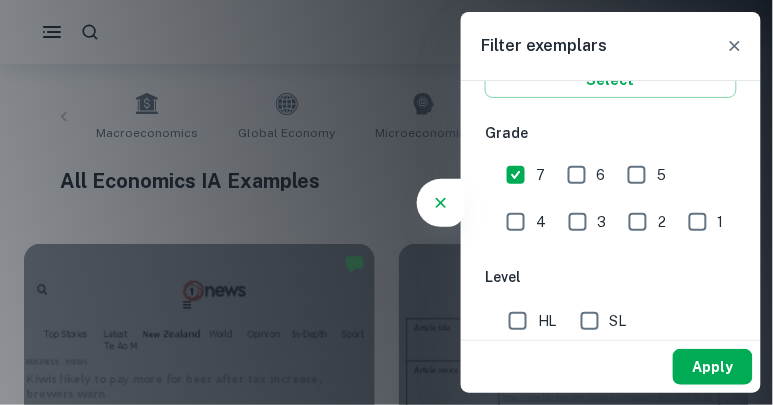 click on "Apply" at bounding box center [713, 367] 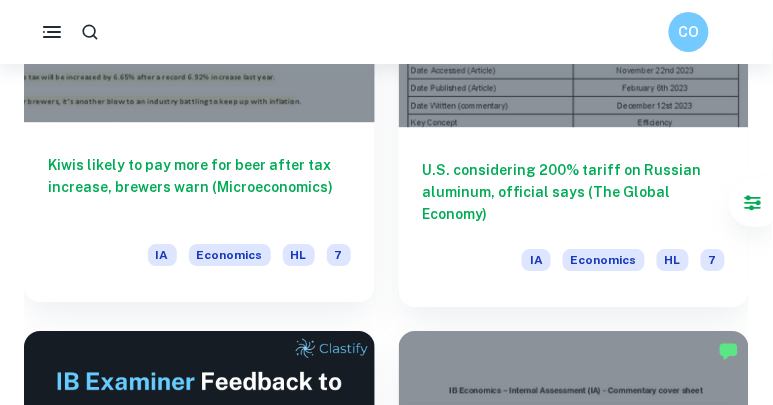 scroll, scrollTop: 767, scrollLeft: 0, axis: vertical 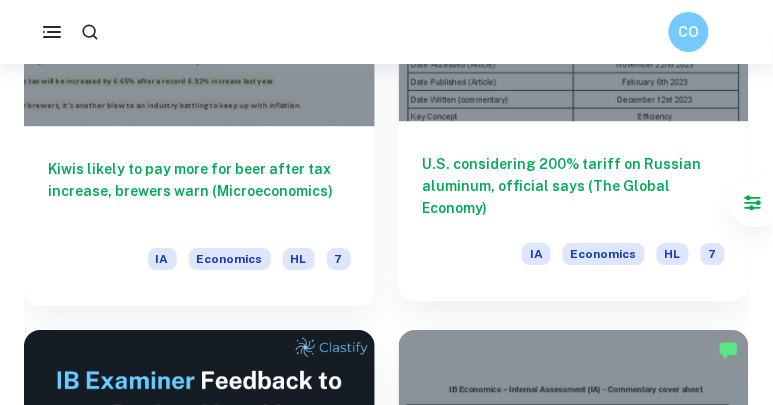 click on "U.S. considering 200% tariff on Russian
aluminum, official says (The Global Economy)" at bounding box center [574, 186] 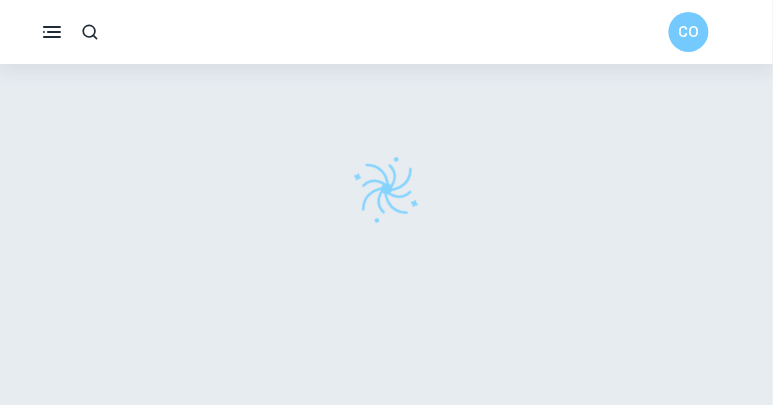scroll, scrollTop: 0, scrollLeft: 0, axis: both 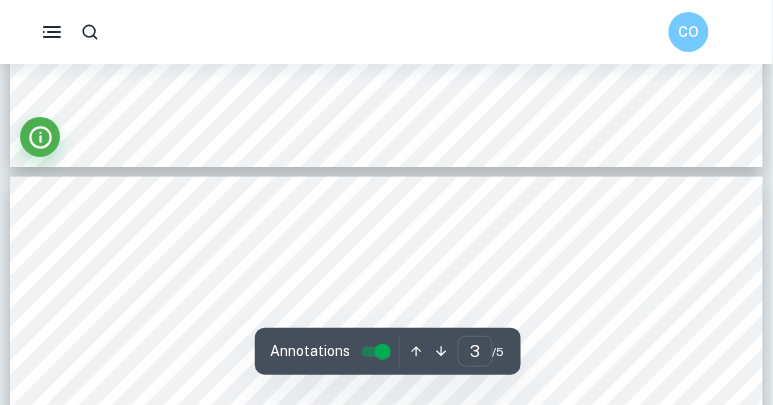 type on "4" 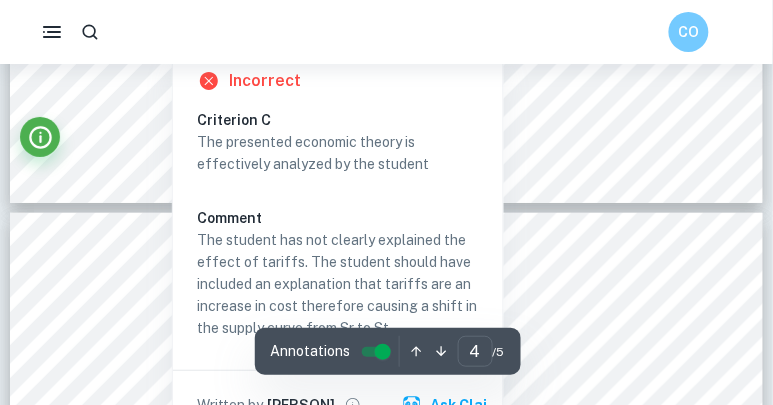scroll, scrollTop: 4291, scrollLeft: 0, axis: vertical 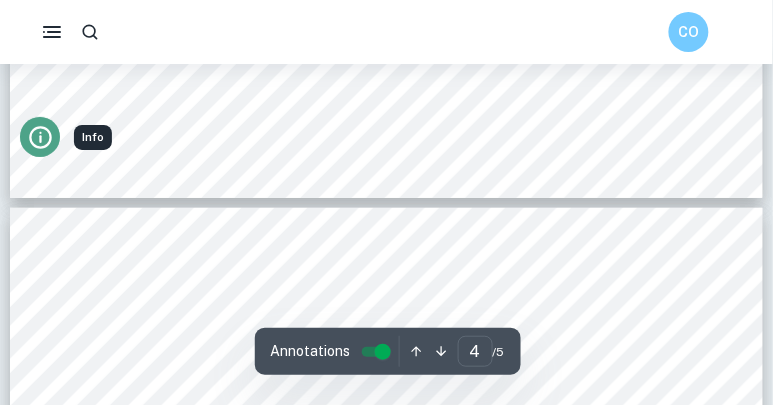 click 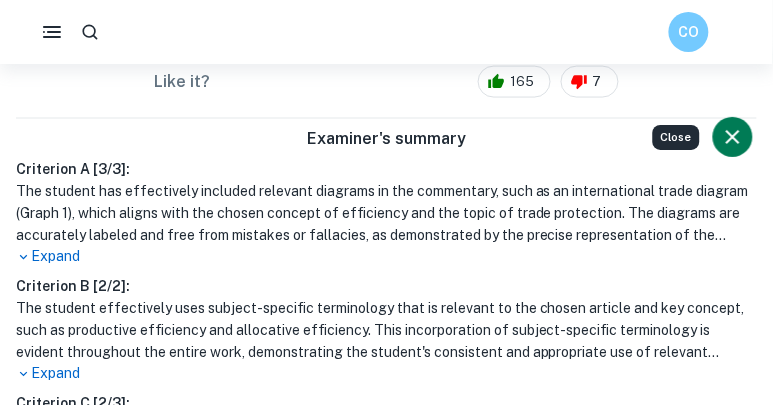 scroll, scrollTop: 0, scrollLeft: 0, axis: both 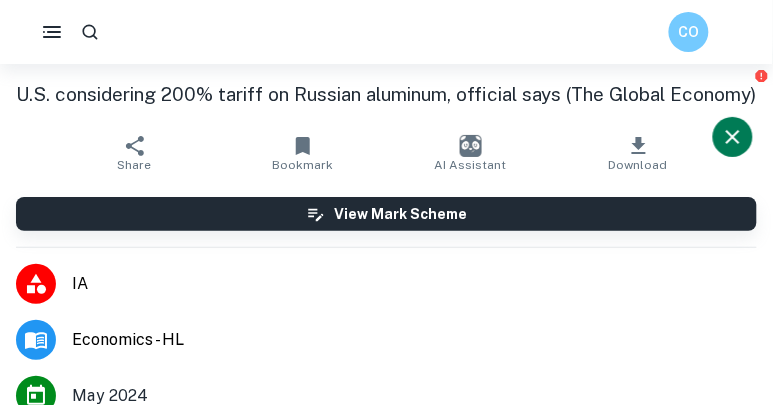 type 